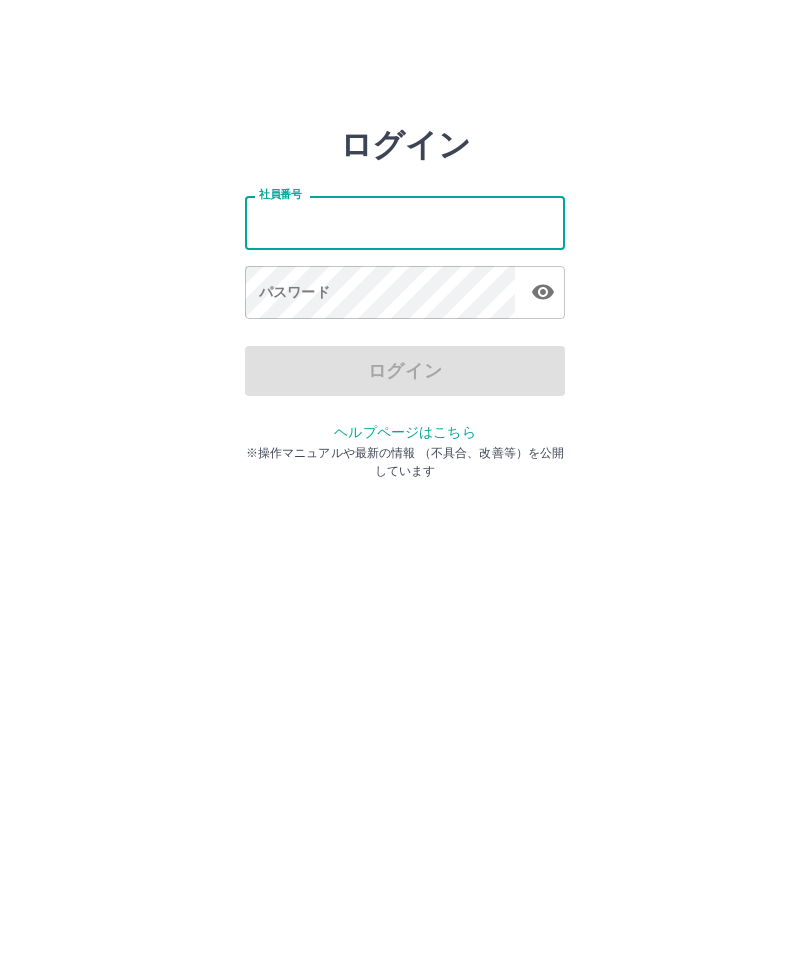 scroll, scrollTop: 0, scrollLeft: 0, axis: both 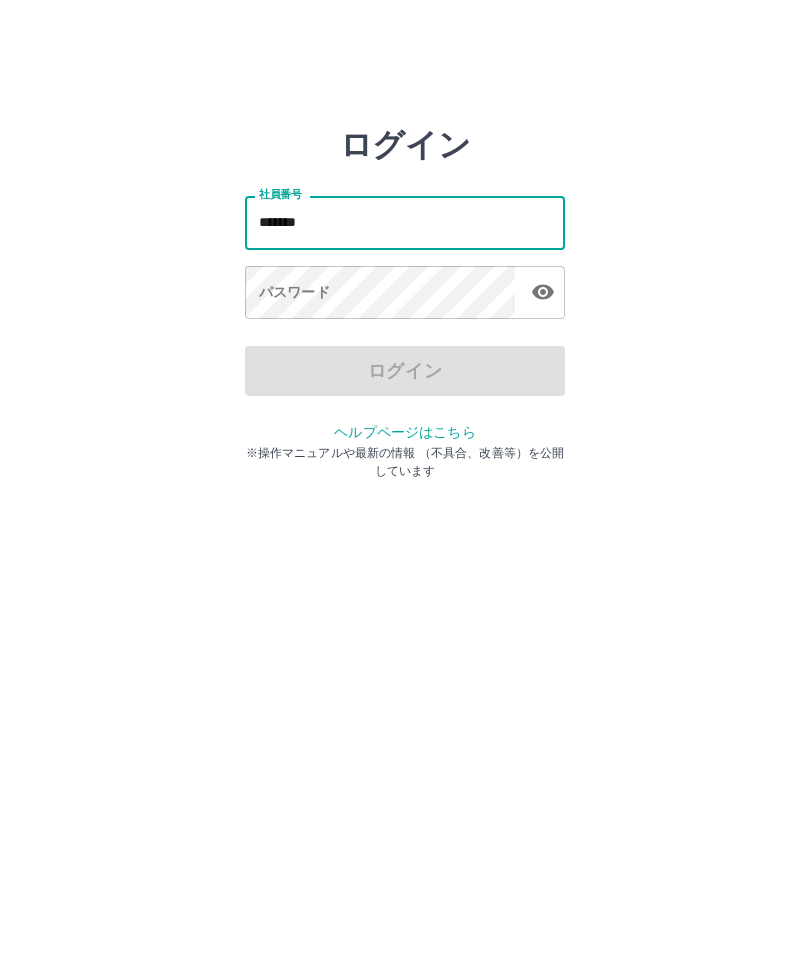 type on "*******" 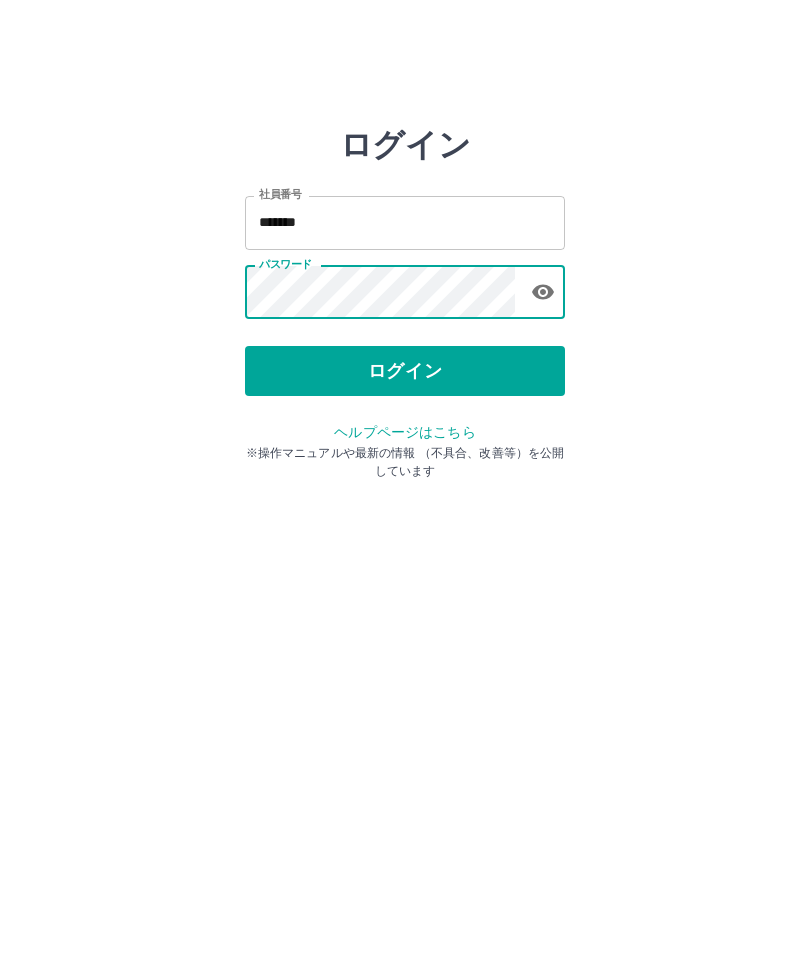 click on "ログイン" at bounding box center (405, 371) 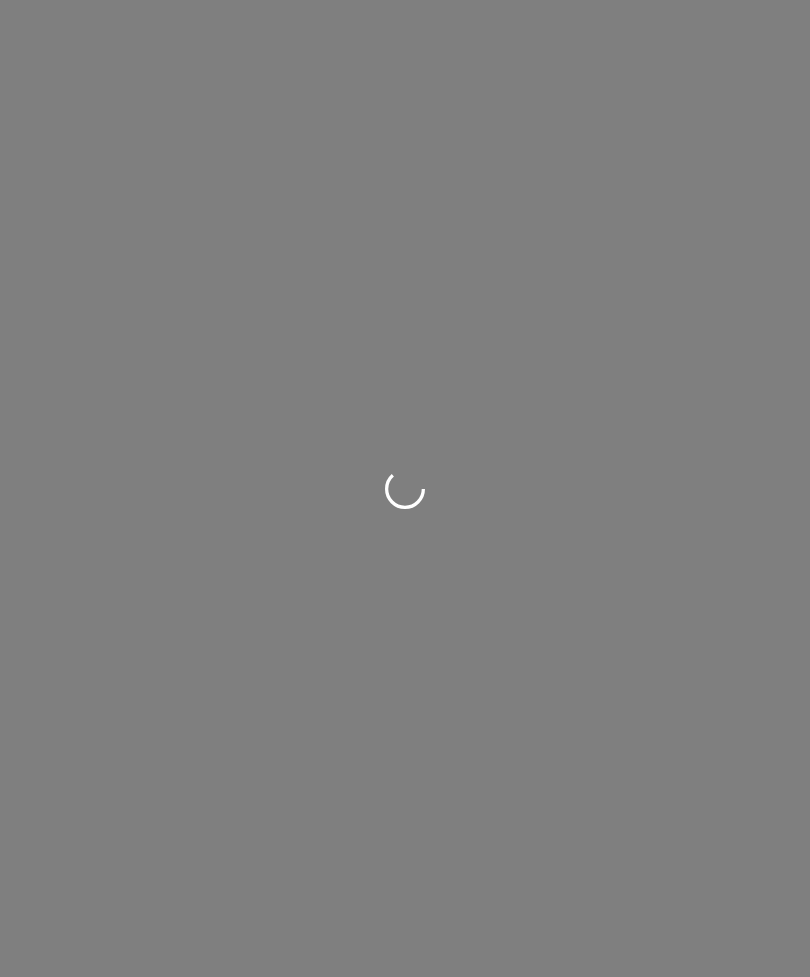 scroll, scrollTop: 0, scrollLeft: 0, axis: both 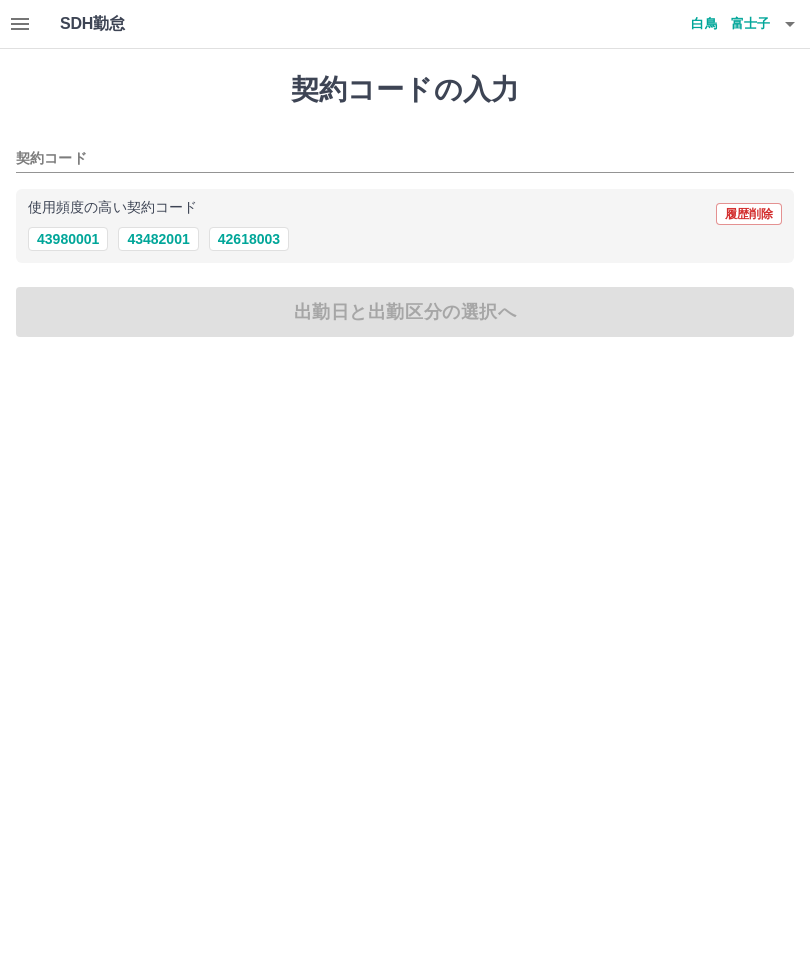 click on "43980001" at bounding box center [68, 239] 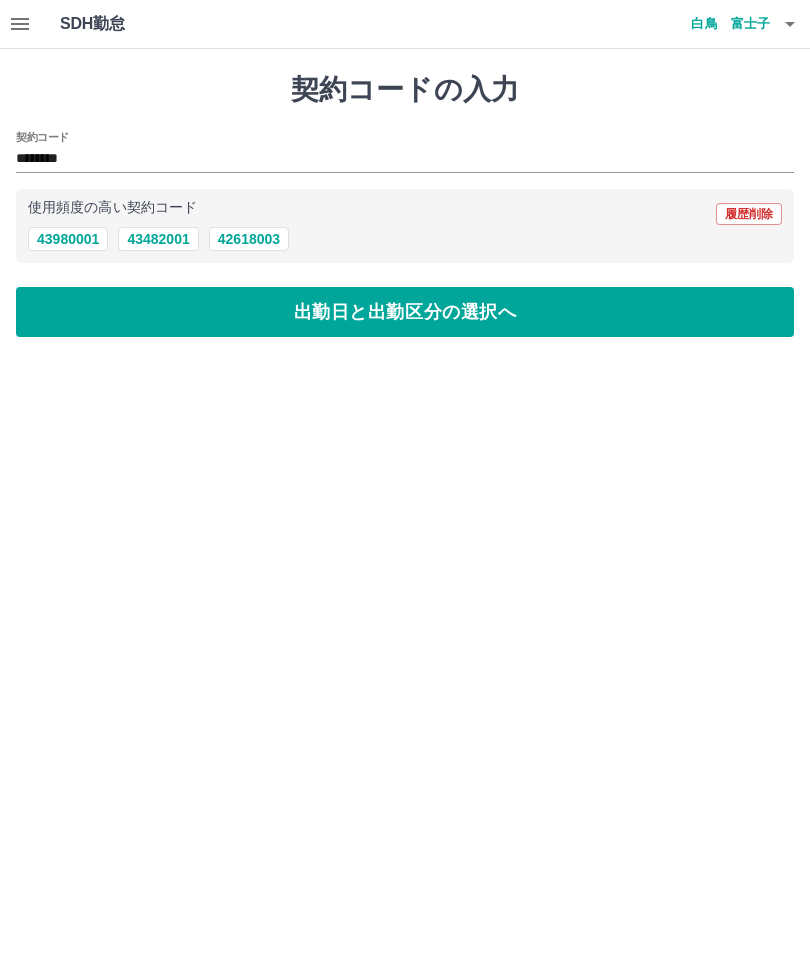 click on "SDH勤怠 白鳥　富士子 契約コードの入力 契約コード ******** 使用頻度の高い契約コード 履歴削除 43980001 43482001 42618003 出勤日と出勤区分の選択へ SDH勤怠" at bounding box center (405, 180) 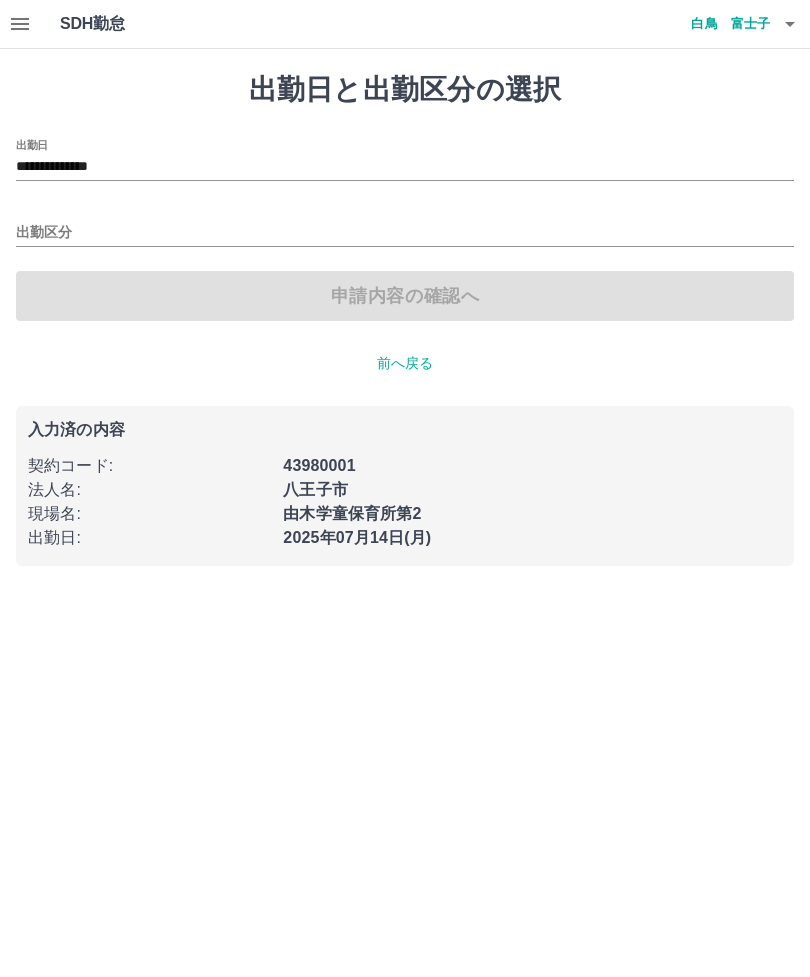 click on "出勤区分" at bounding box center [405, 233] 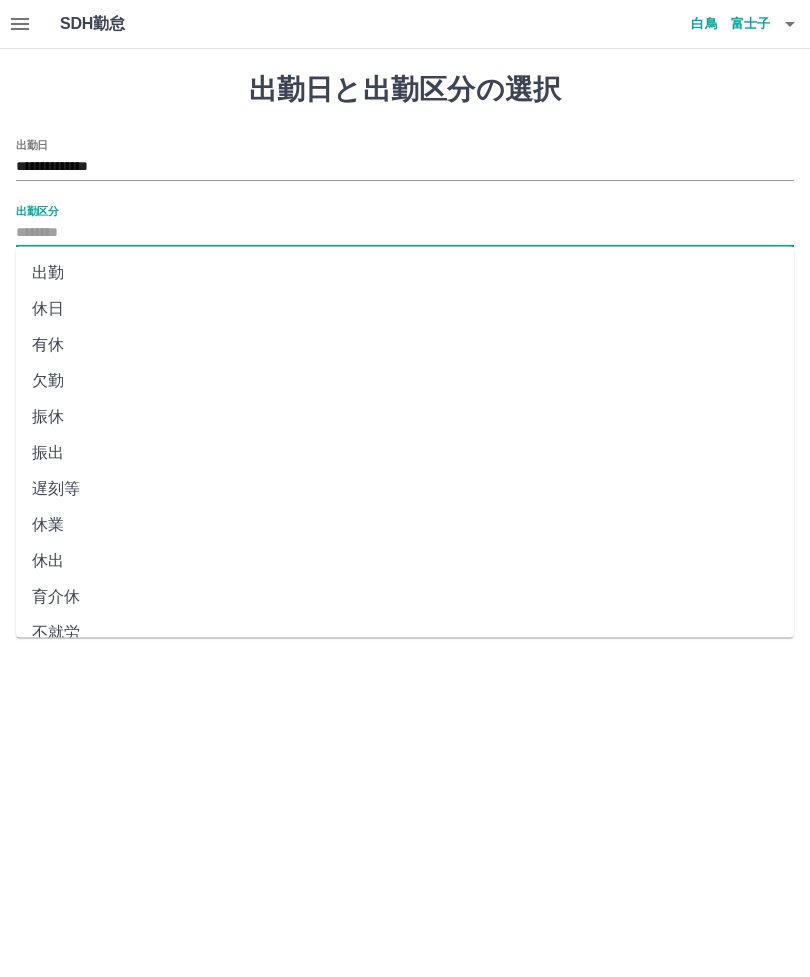 click on "出勤" at bounding box center (405, 273) 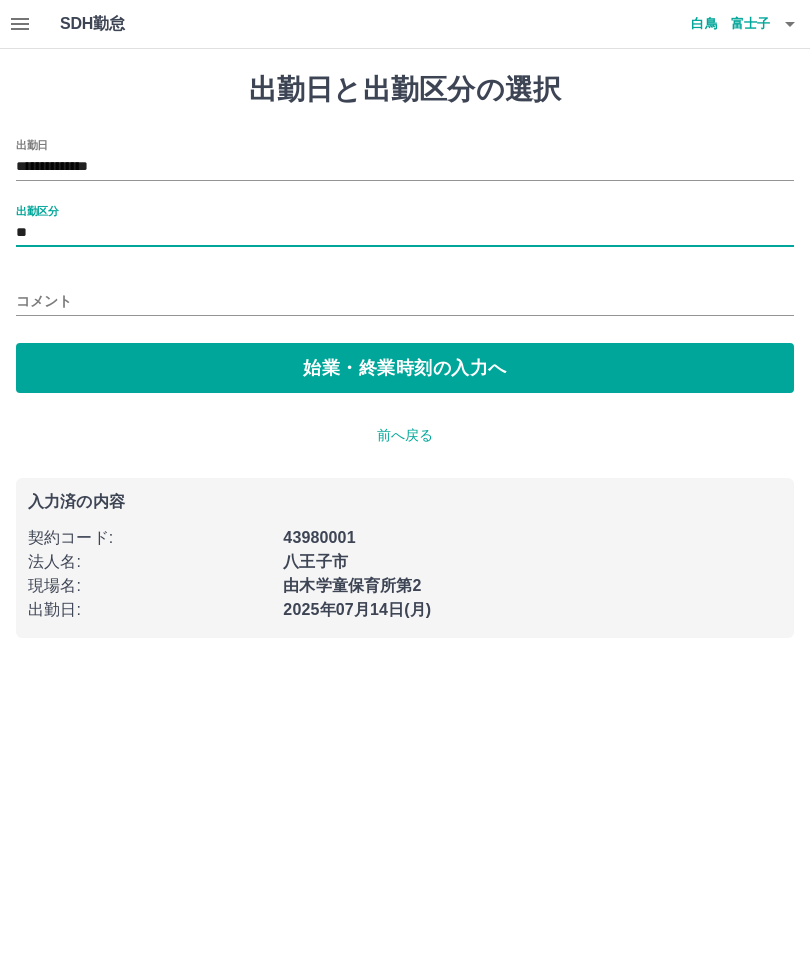 click on "**" at bounding box center [405, 233] 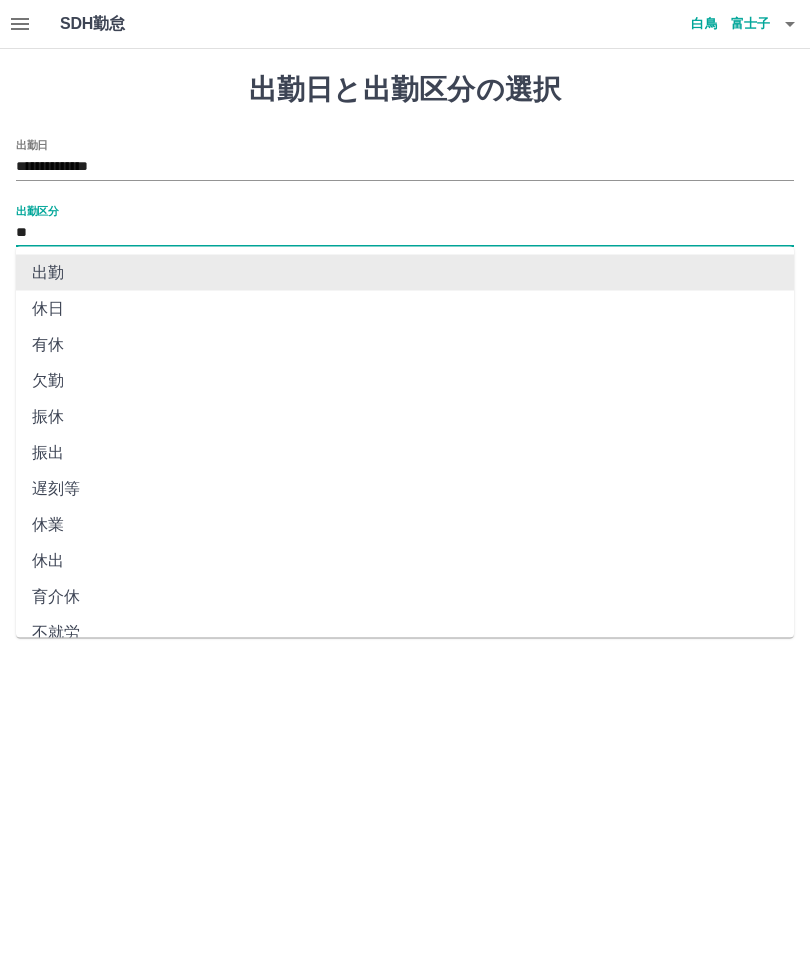 click on "出勤" at bounding box center (405, 273) 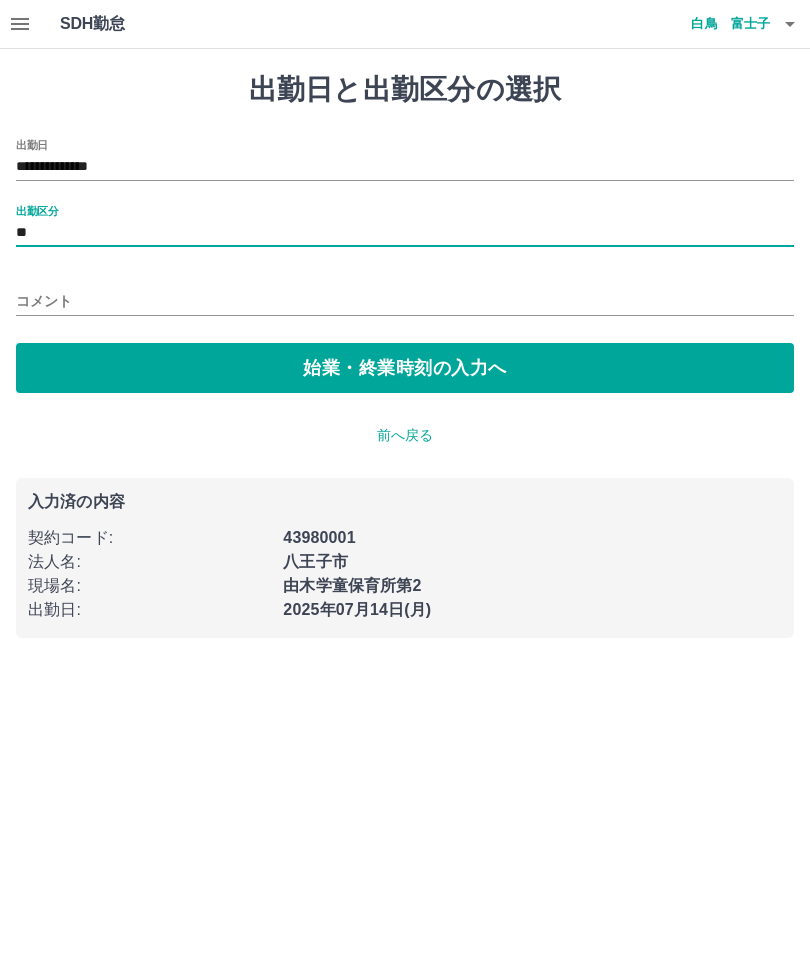 click on "始業・終業時刻の入力へ" at bounding box center (405, 368) 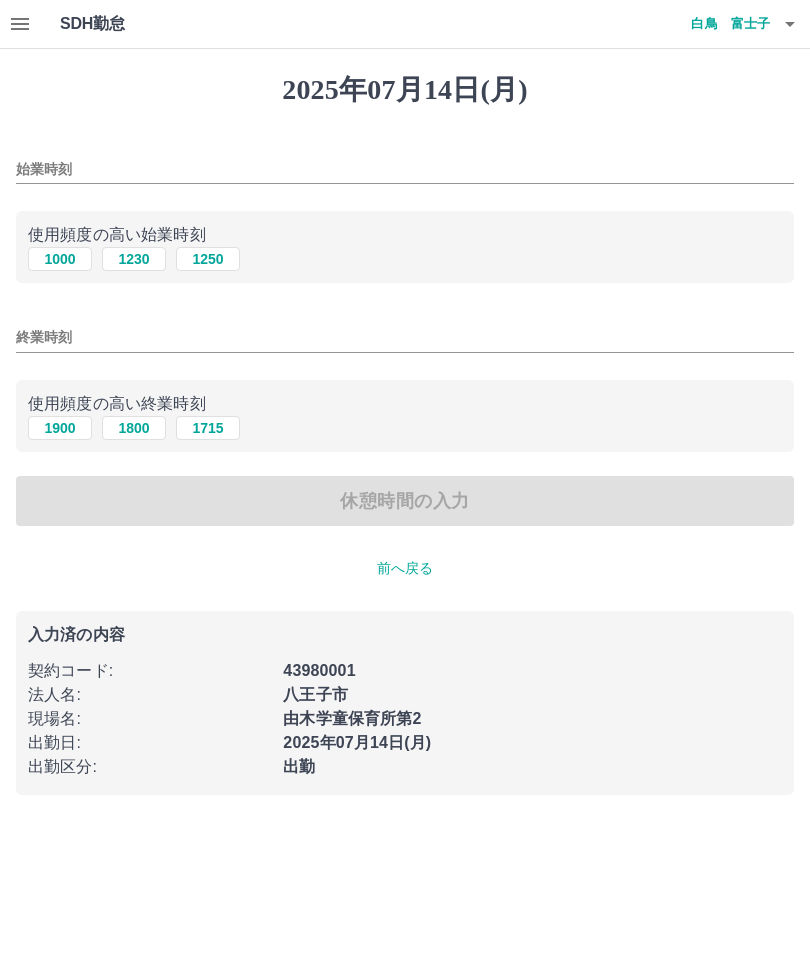 click on "SDH勤怠 白鳥　富士子 2025年07月14日(月) 始業時刻 使用頻度の高い始業時刻 1000 1230 1250 終業時刻 使用頻度の高い終業時刻 1900 1800 1715 休憩時間の入力 前へ戻る 入力済の内容 契約コード : 43980001 法人名 : 八王子市 現場名 : 由木学童保育所第2 出勤日 : 2025年07月14日(月) 出勤区分 : 出勤 SDH勤怠" at bounding box center (405, 409) 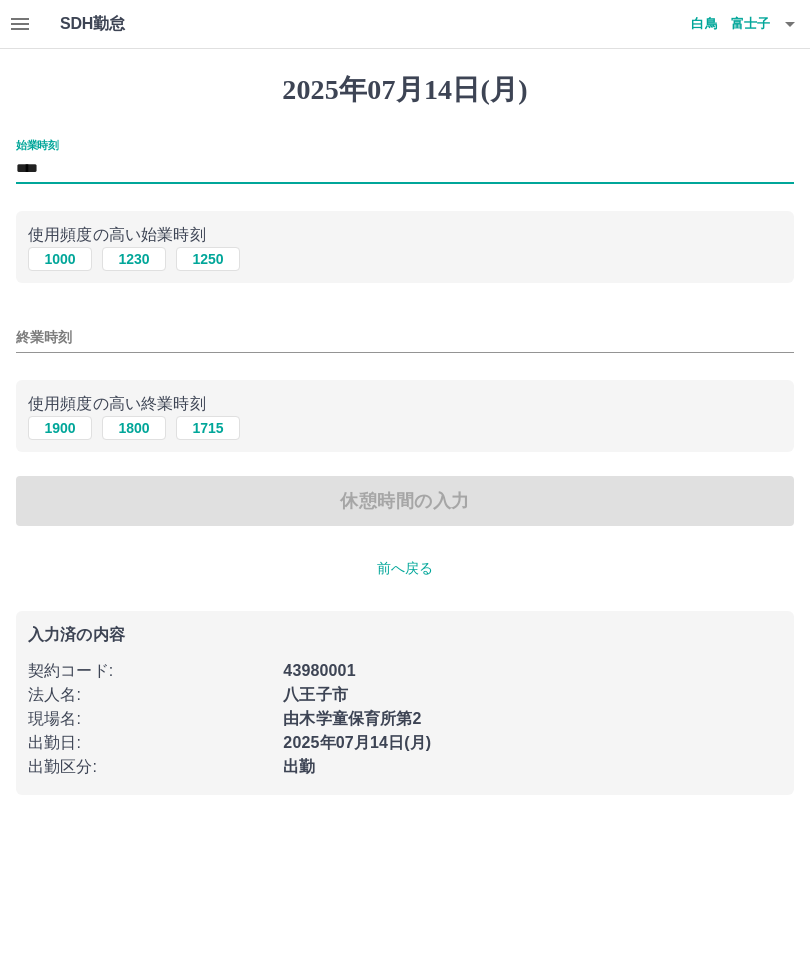 type on "****" 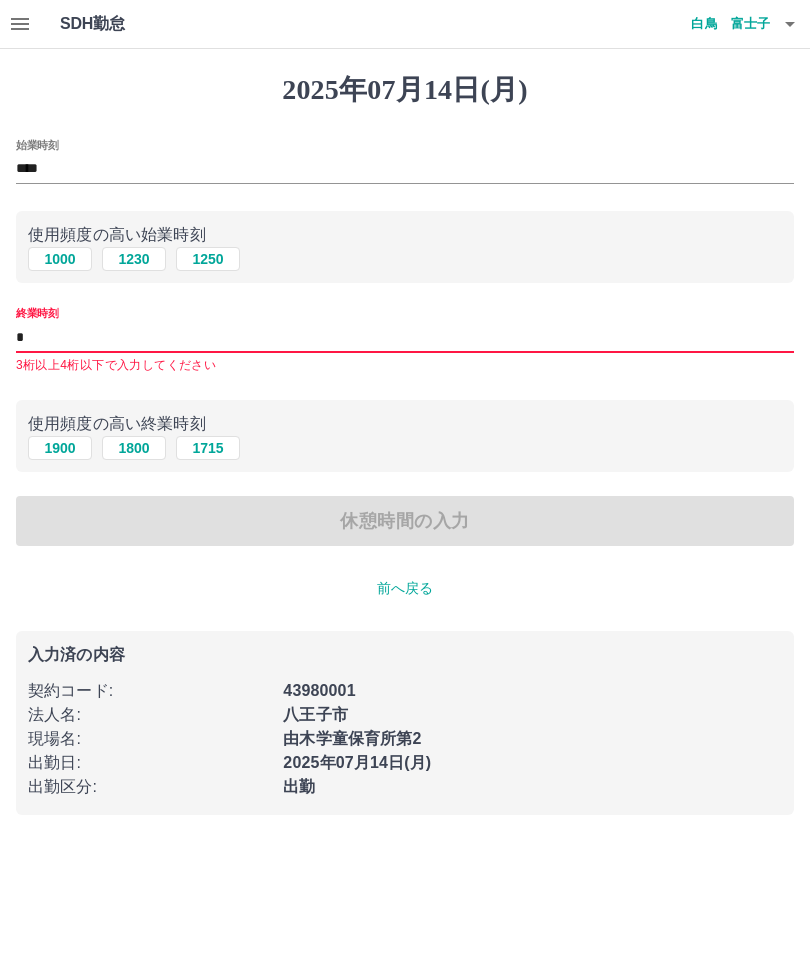 click on "1800" at bounding box center [134, 448] 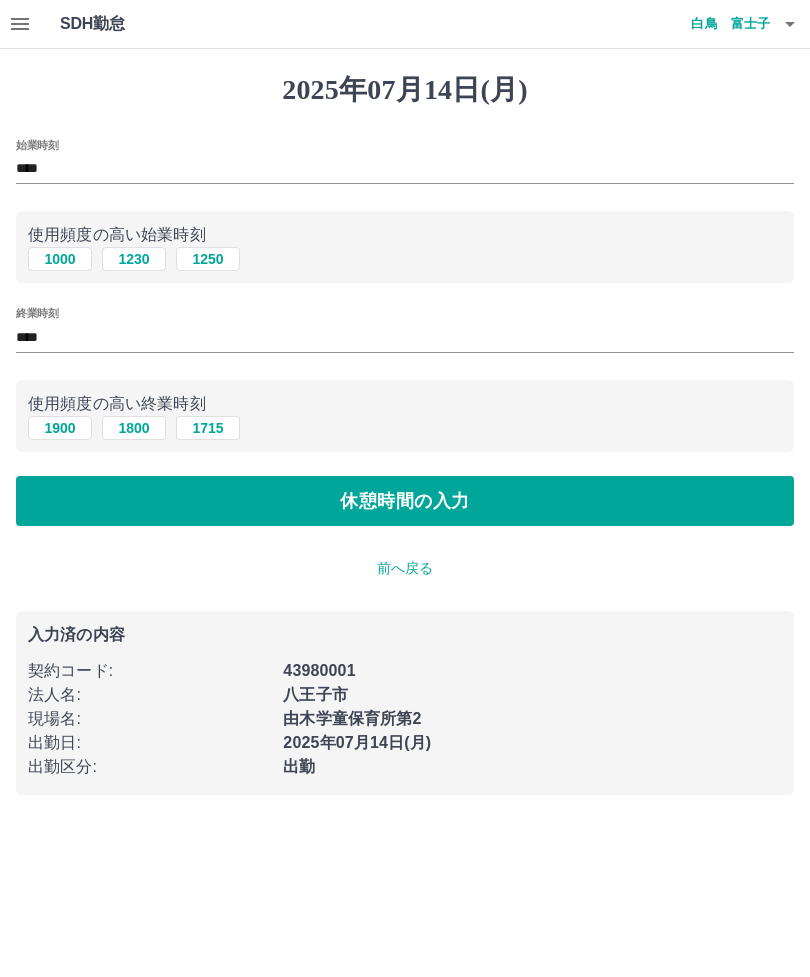 click on "休憩時間の入力" at bounding box center [405, 501] 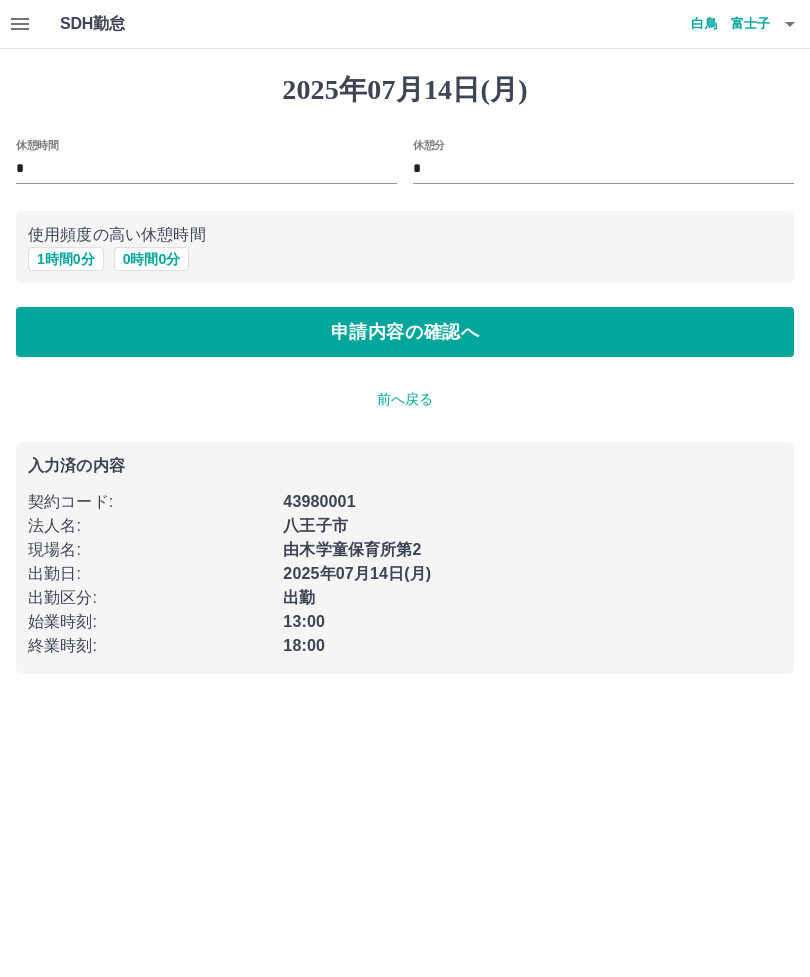 click on "申請内容の確認へ" at bounding box center [405, 332] 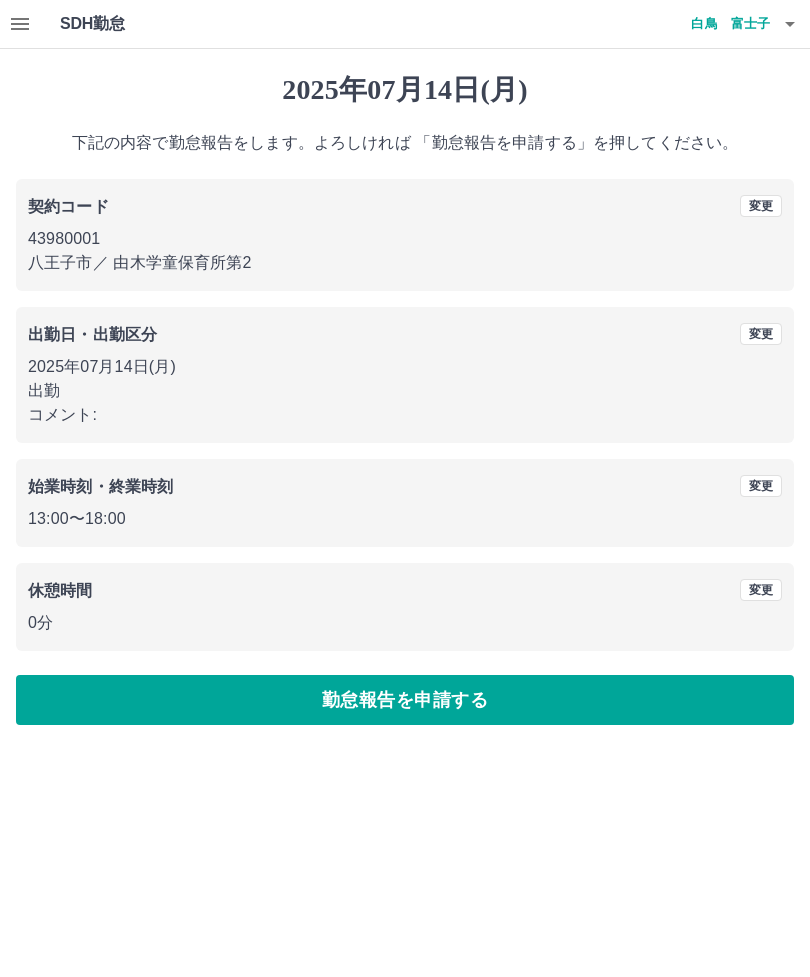 click on "勤怠報告を申請する" at bounding box center (405, 700) 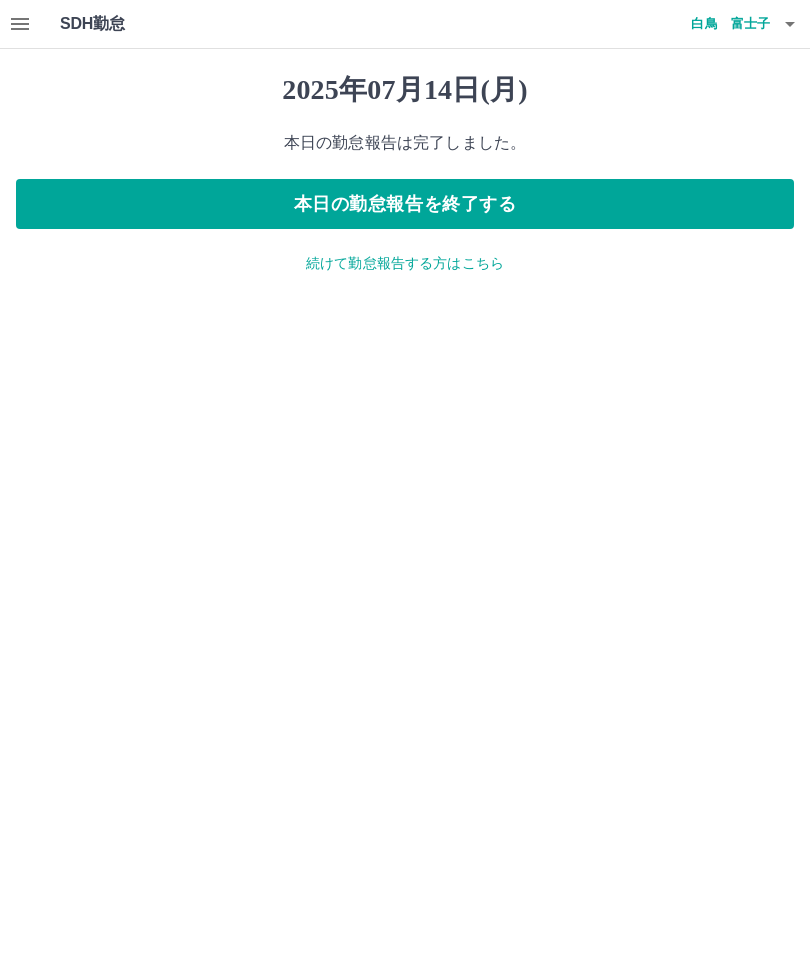 click at bounding box center (20, 24) 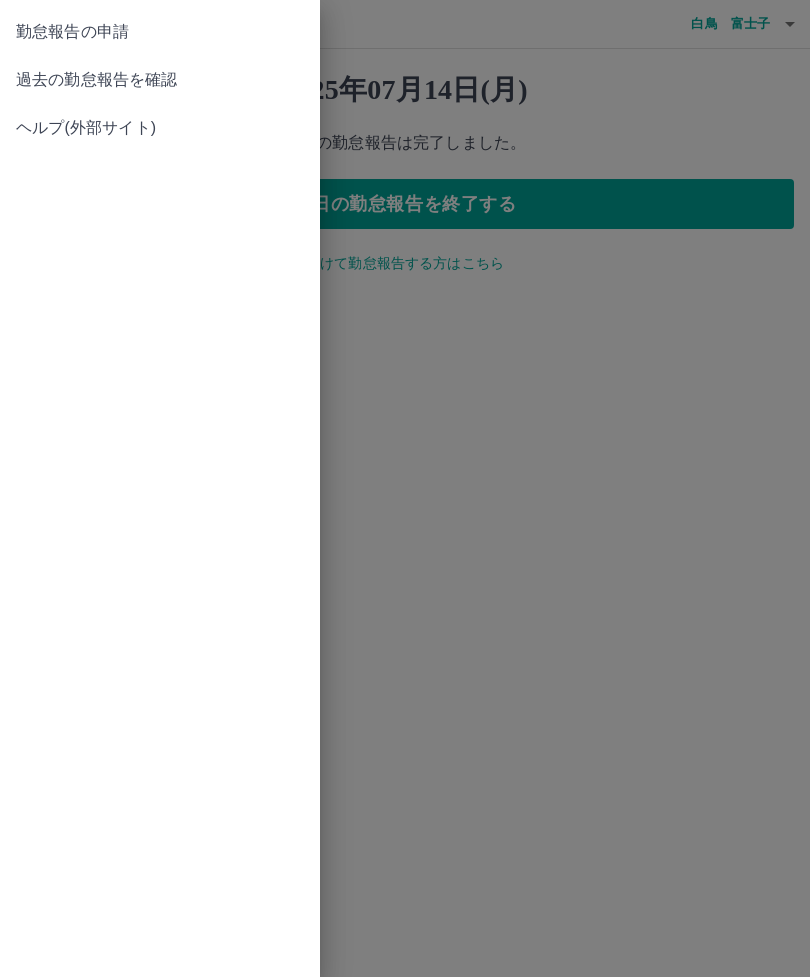 click on "過去の勤怠報告を確認" at bounding box center [160, 80] 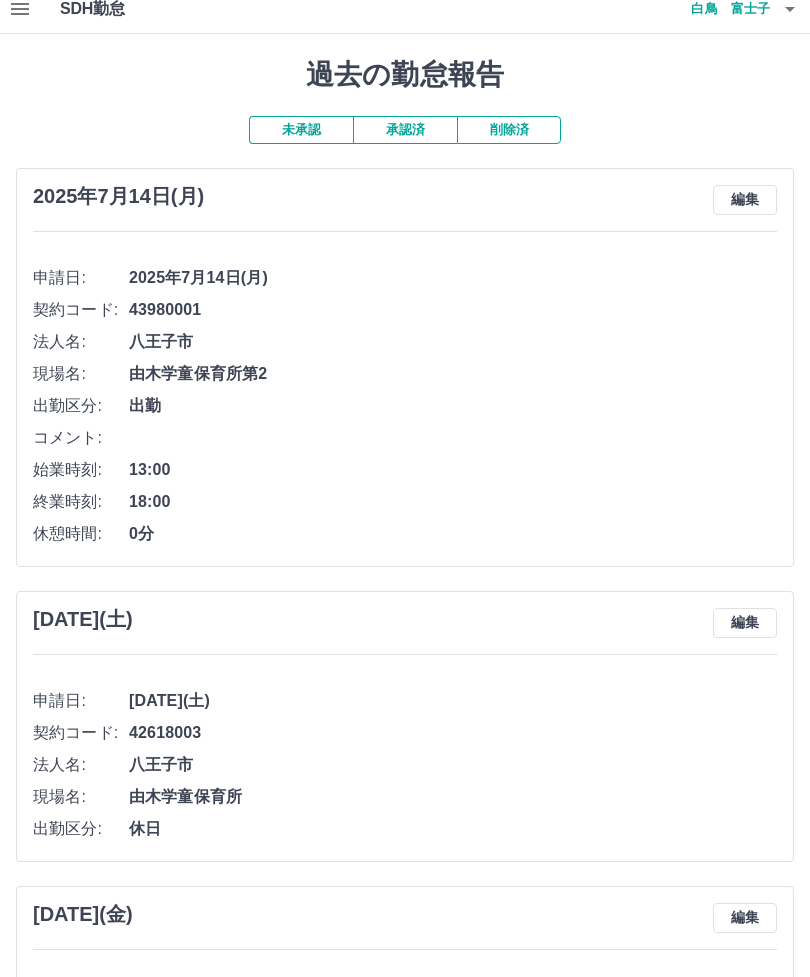 scroll, scrollTop: 0, scrollLeft: 0, axis: both 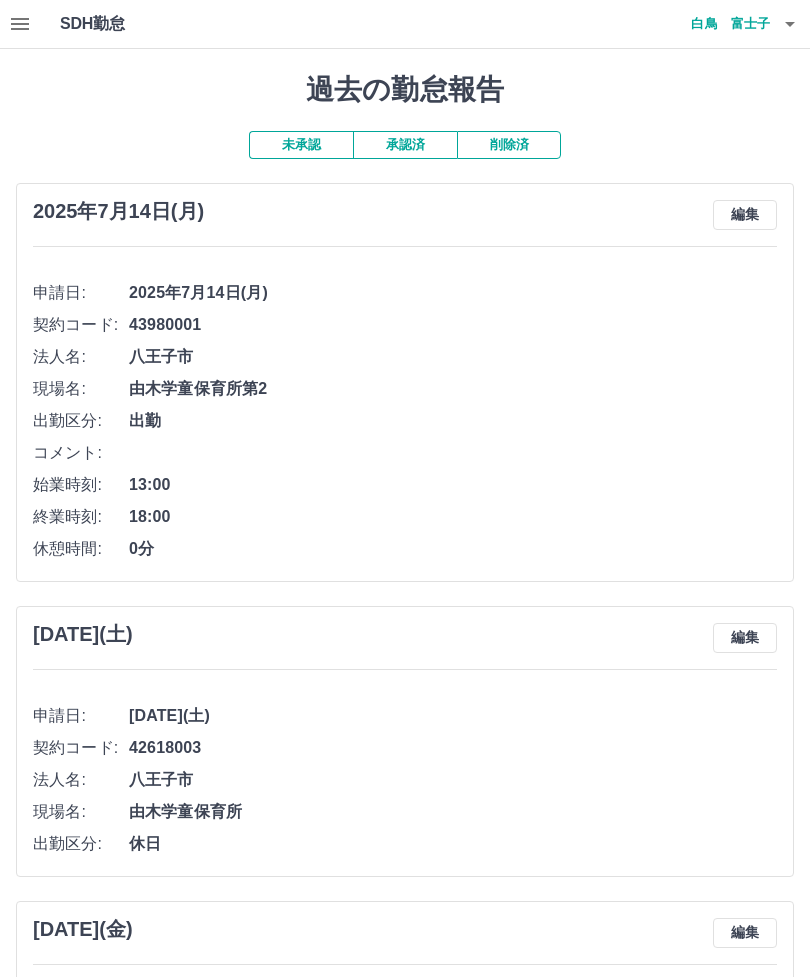 click on "承認済" at bounding box center (405, 145) 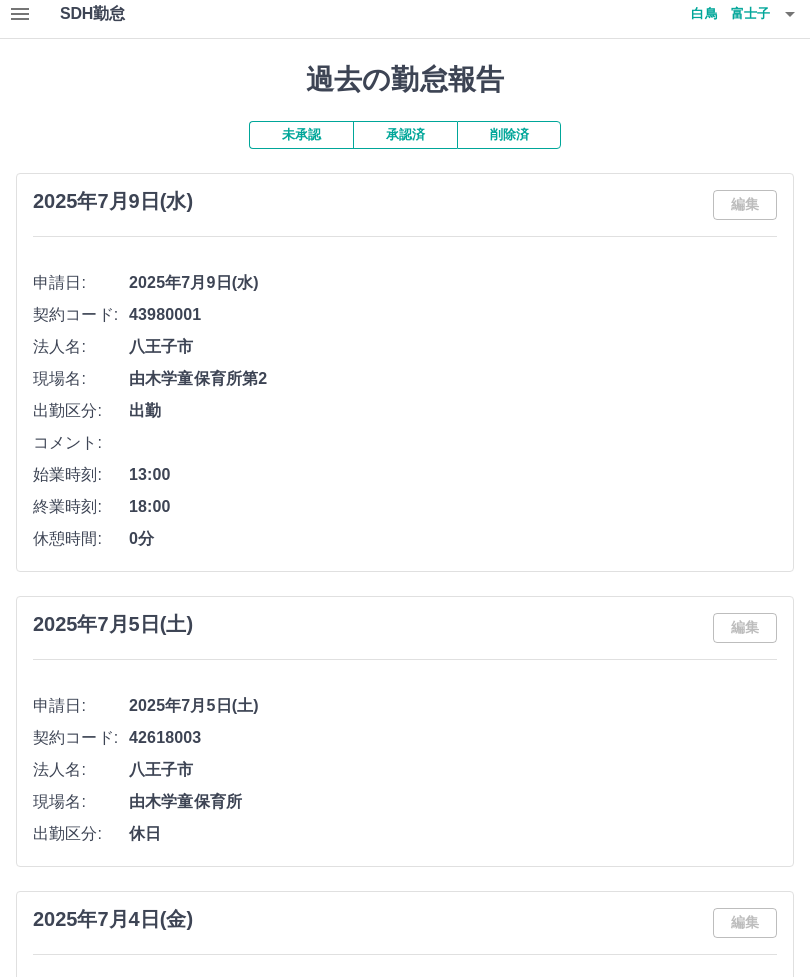 scroll, scrollTop: 0, scrollLeft: 0, axis: both 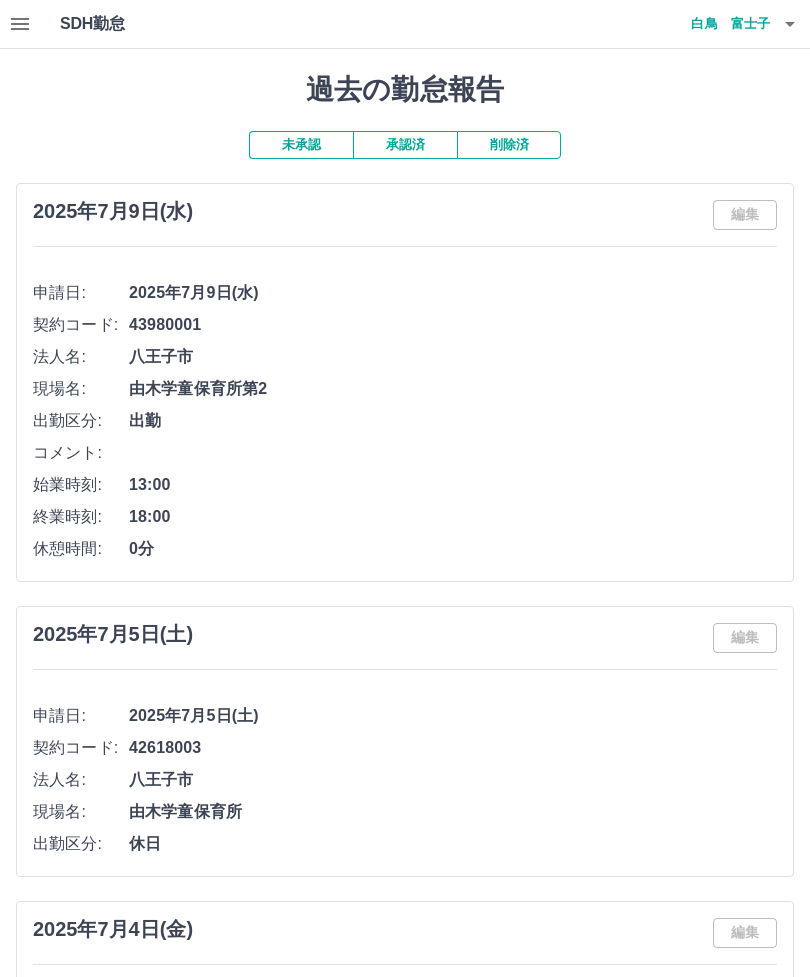 click 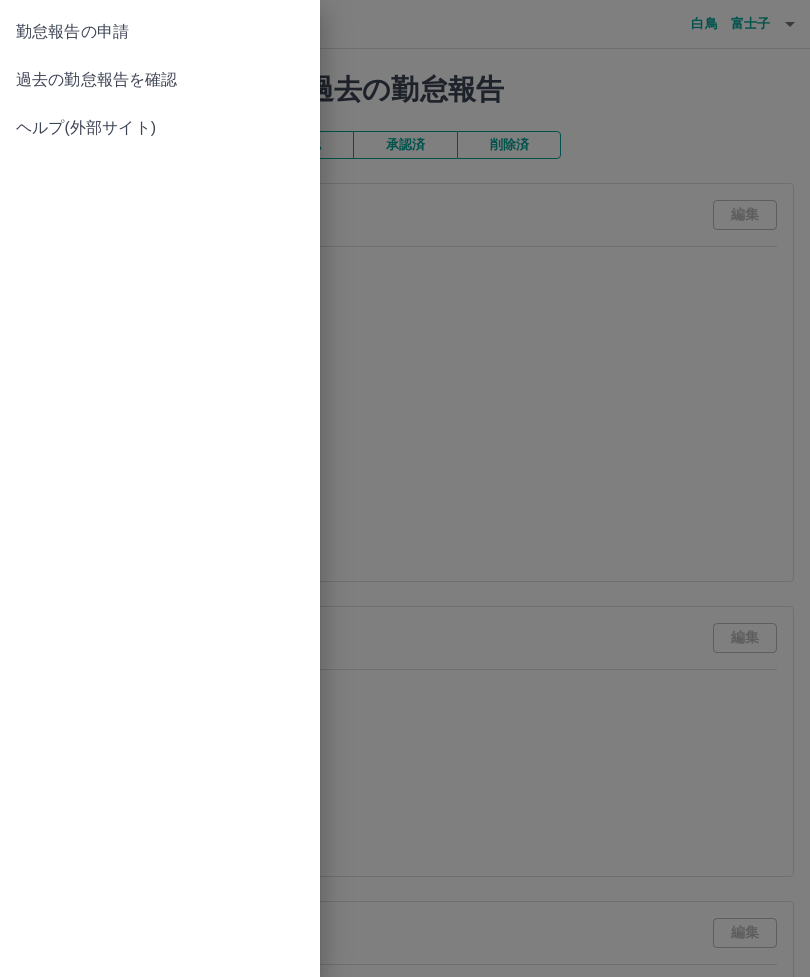 click at bounding box center (405, 488) 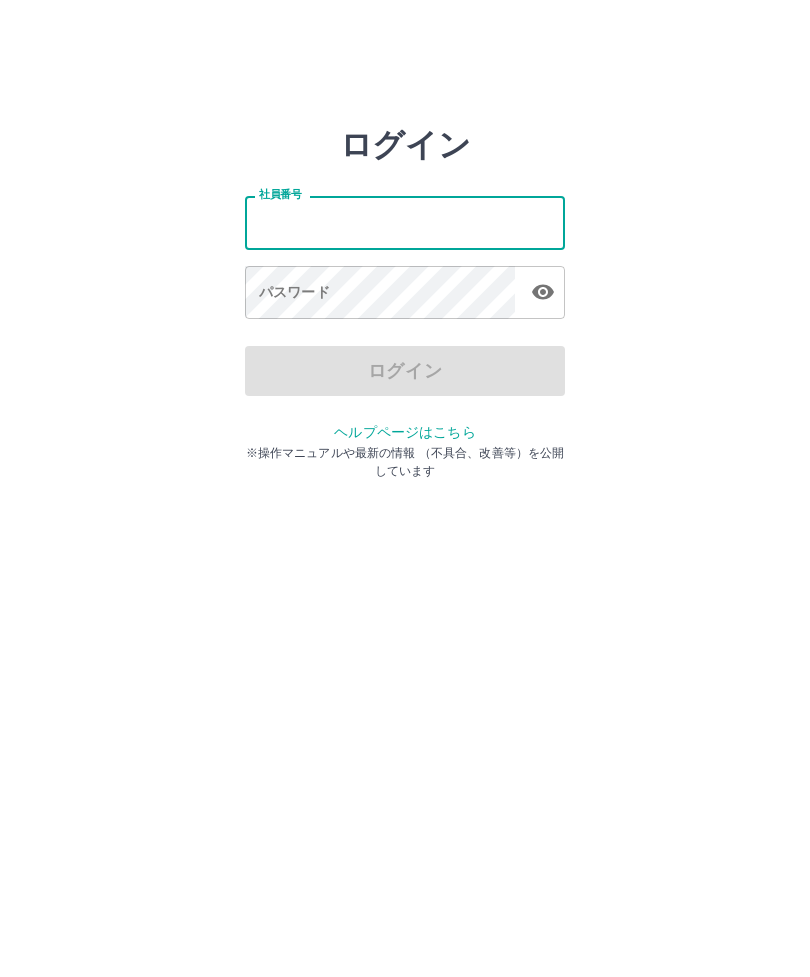 scroll, scrollTop: 0, scrollLeft: 0, axis: both 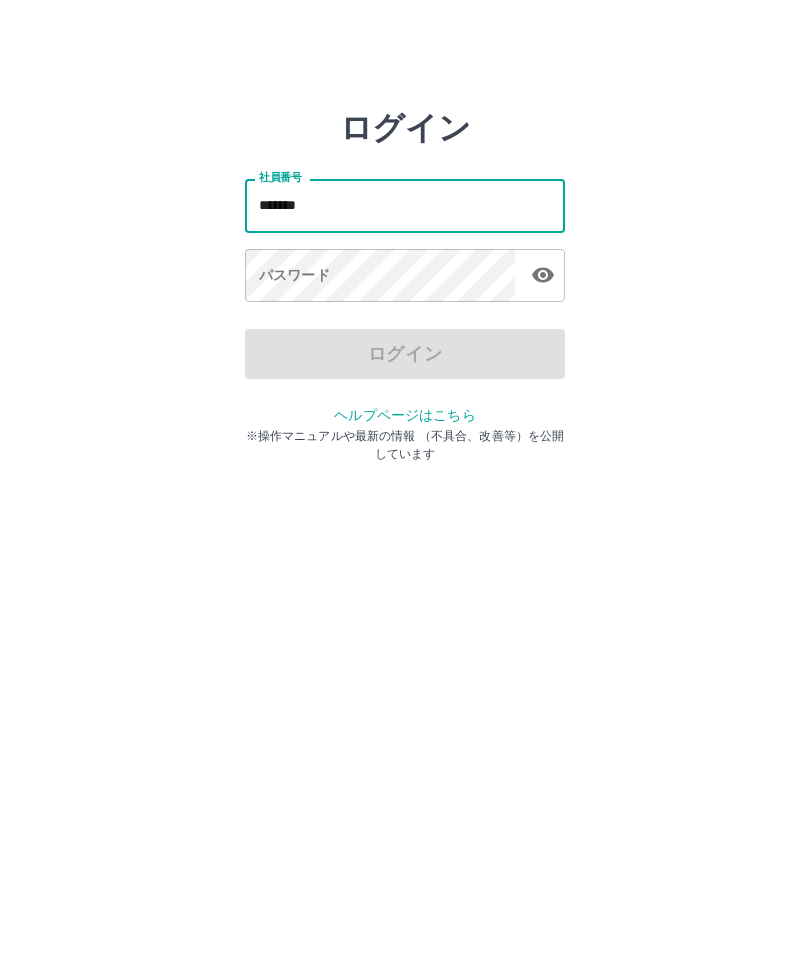 type on "*******" 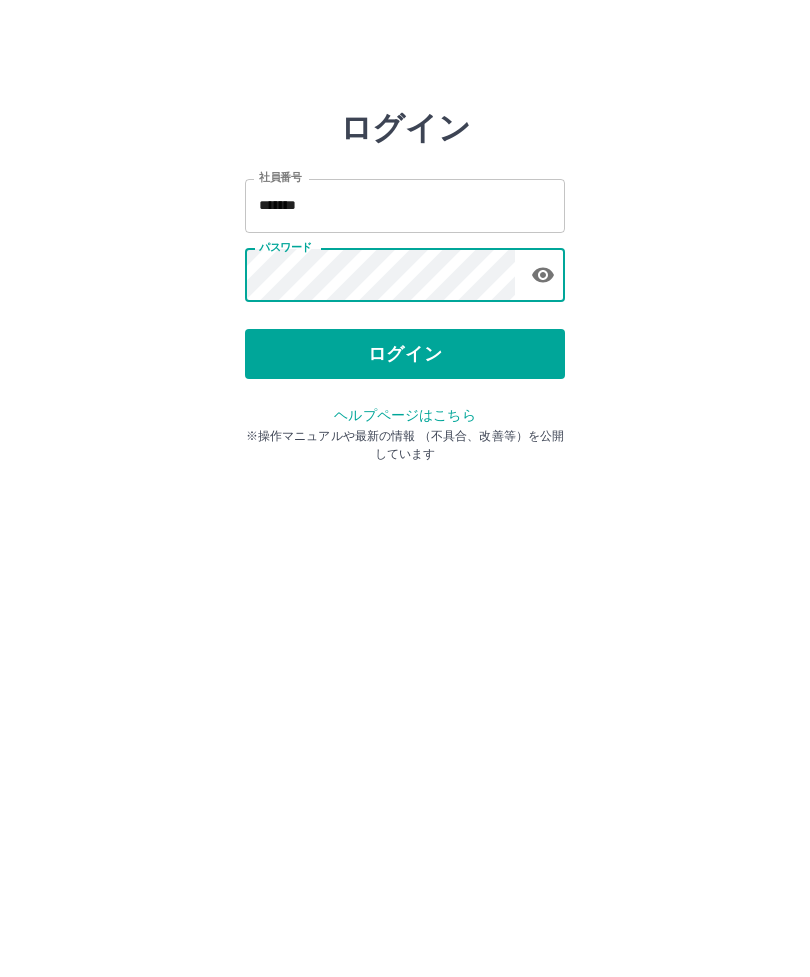 click on "ログイン" at bounding box center (405, 371) 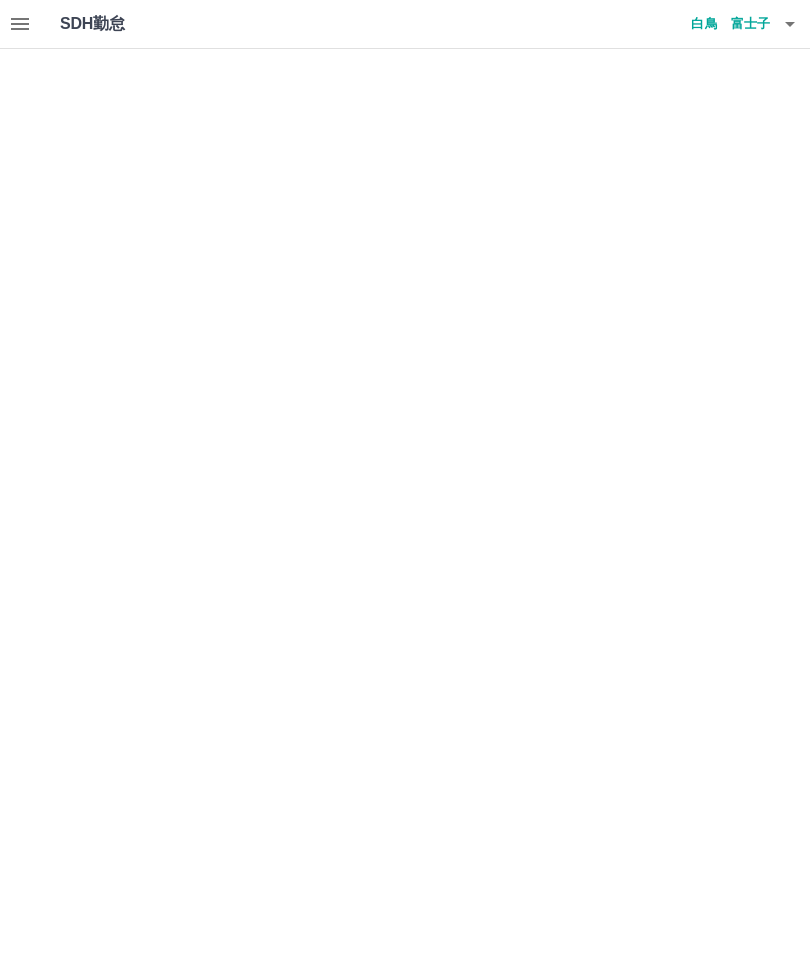 scroll, scrollTop: 0, scrollLeft: 0, axis: both 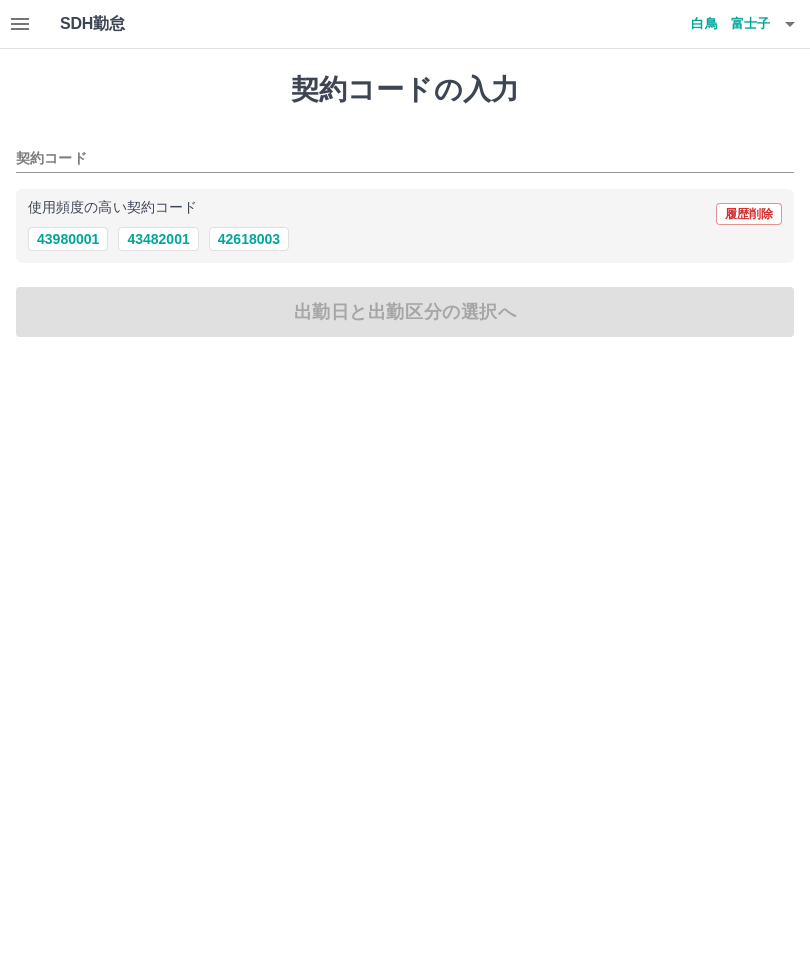 click on "43980001" at bounding box center (68, 239) 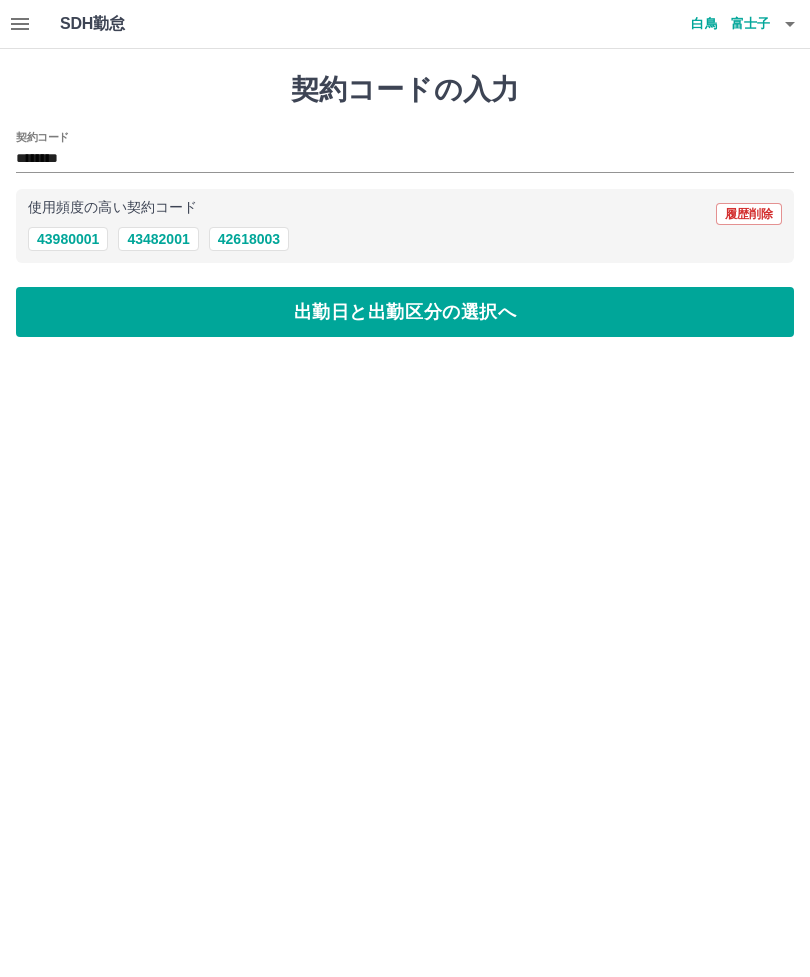 click on "出勤日と出勤区分の選択へ" at bounding box center (405, 312) 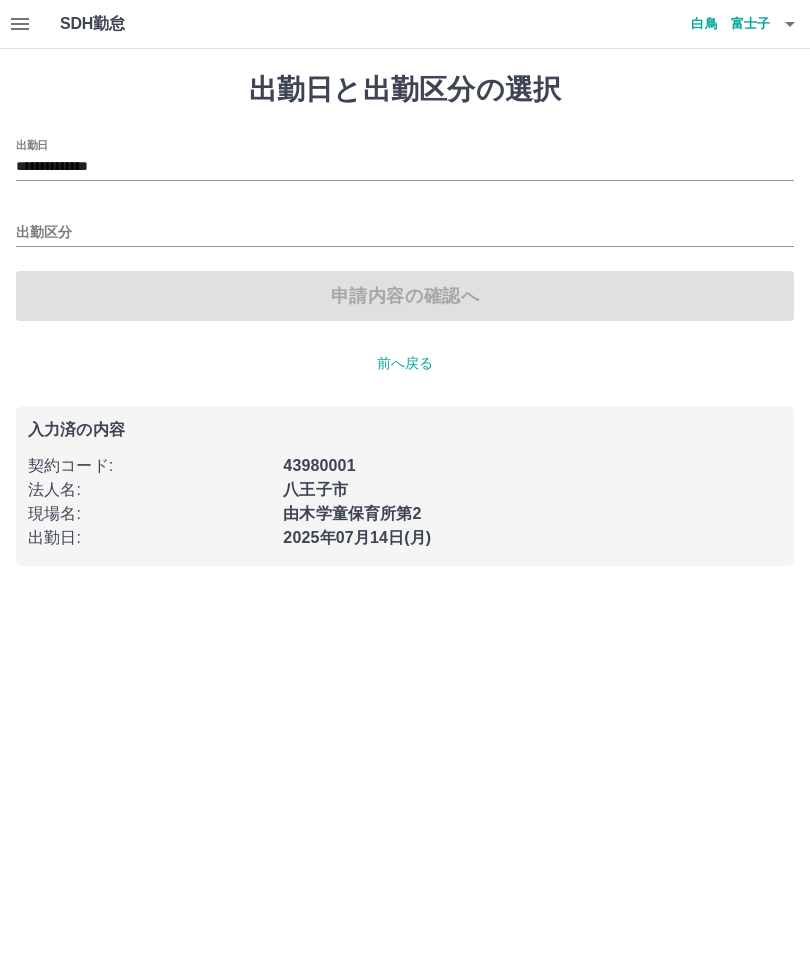 click on "**********" at bounding box center [405, 160] 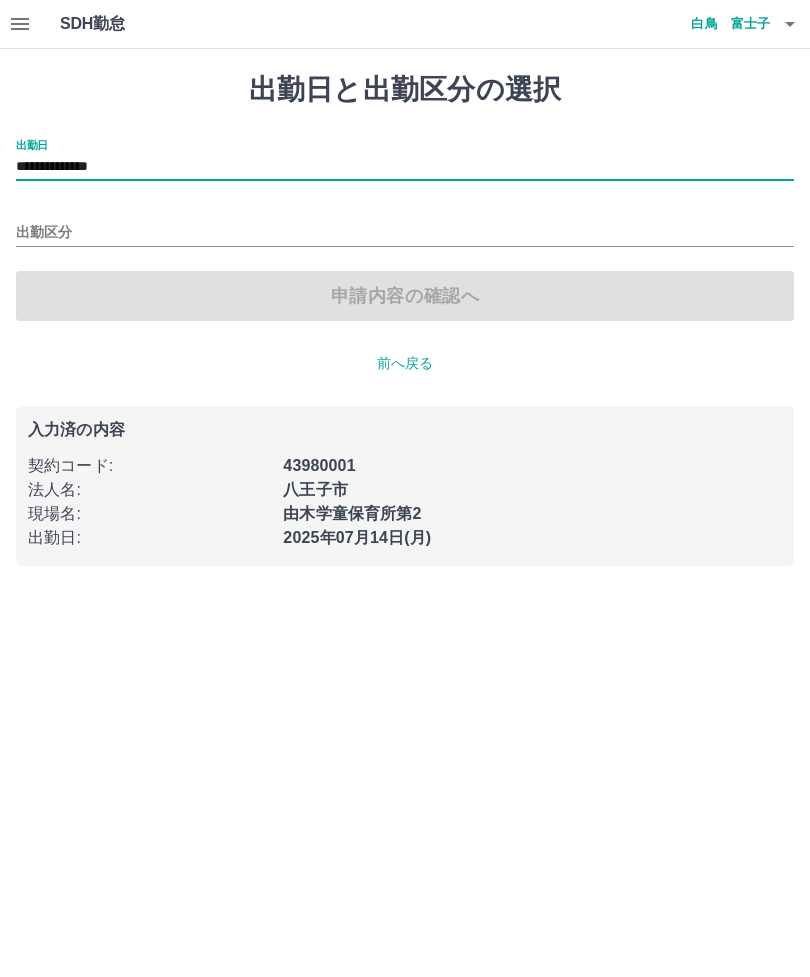 click on "出勤区分" at bounding box center [405, 233] 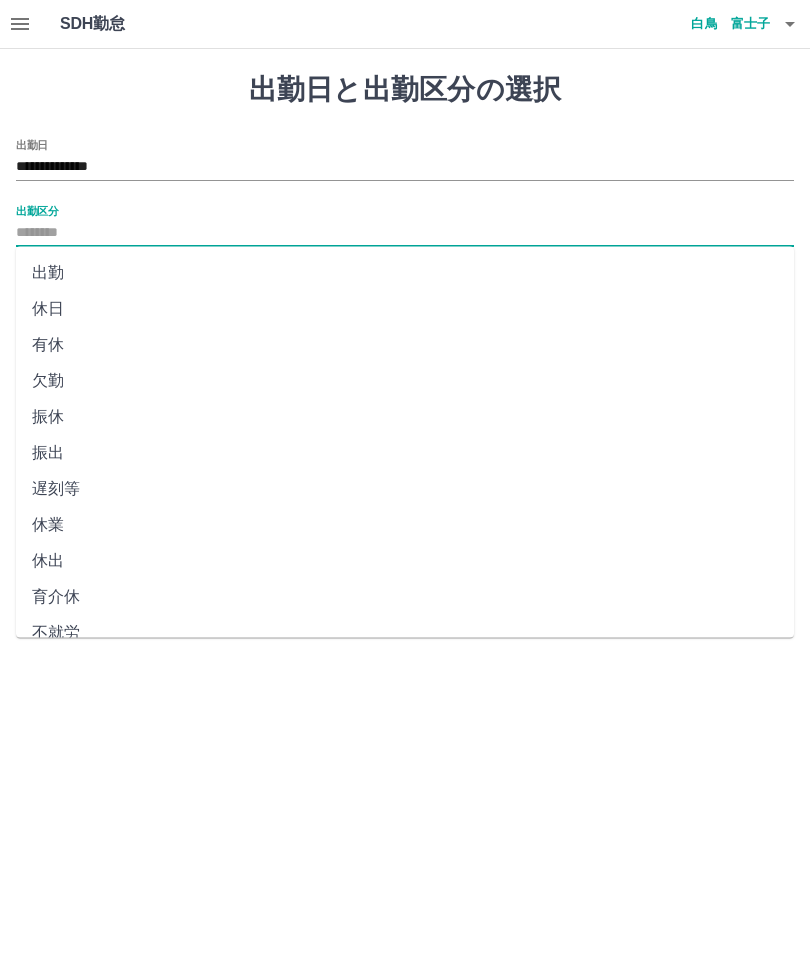 click on "**********" at bounding box center [405, 167] 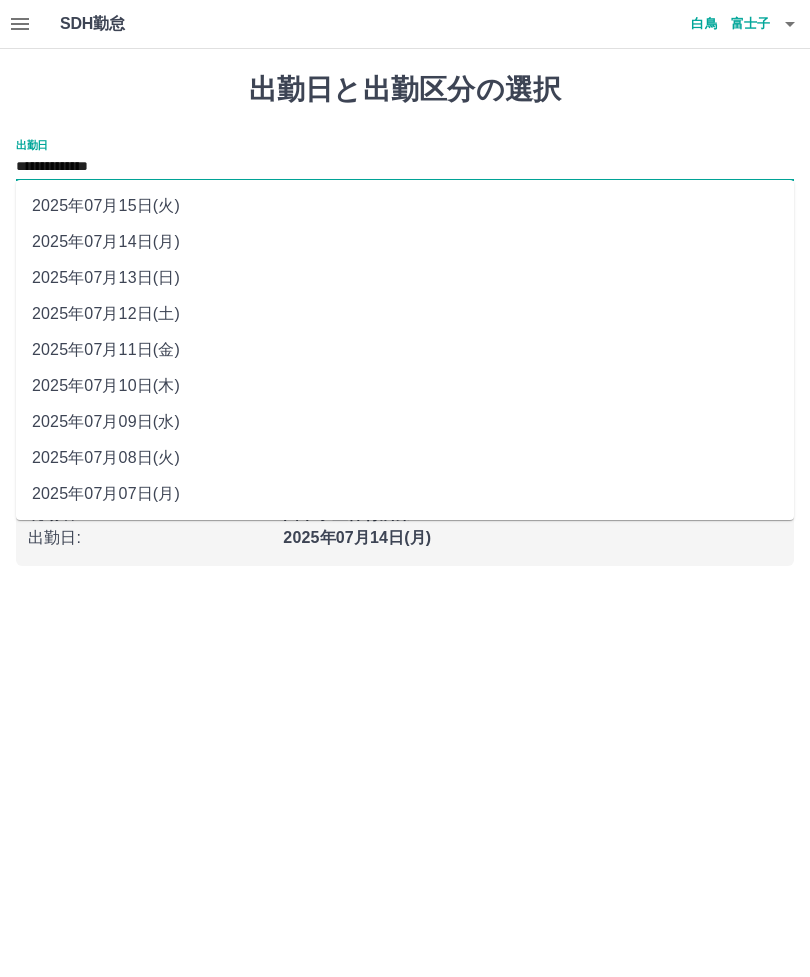 click on "2025年07月10日(木)" at bounding box center [405, 386] 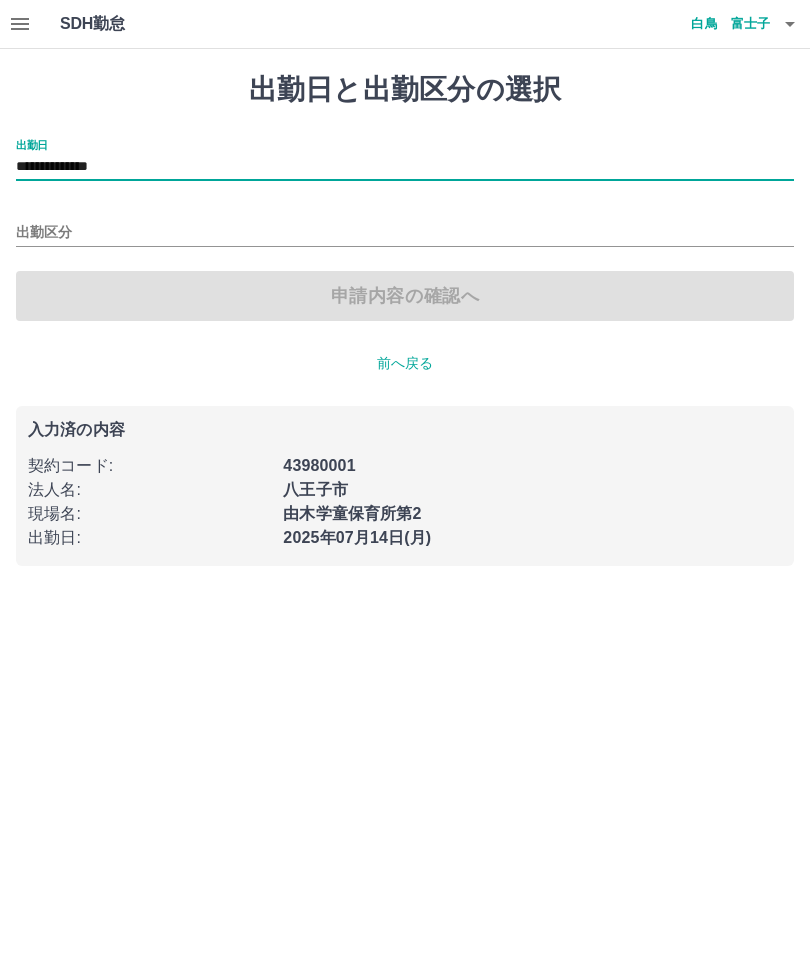 click on "出勤区分" at bounding box center (405, 233) 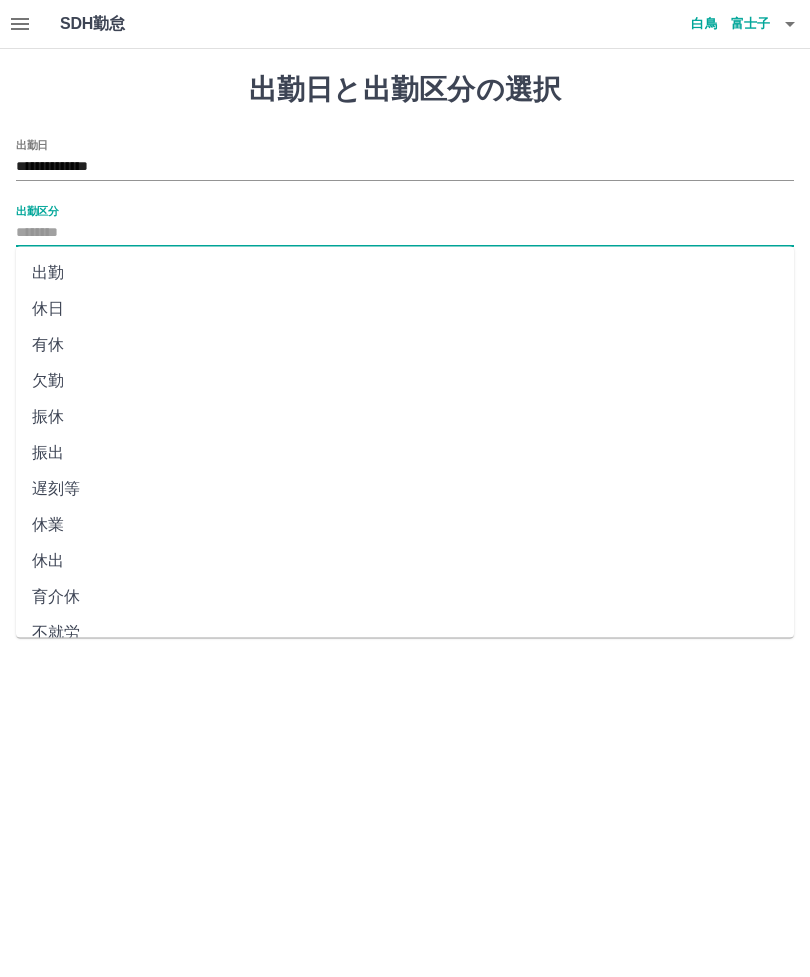 click on "出勤" at bounding box center (405, 273) 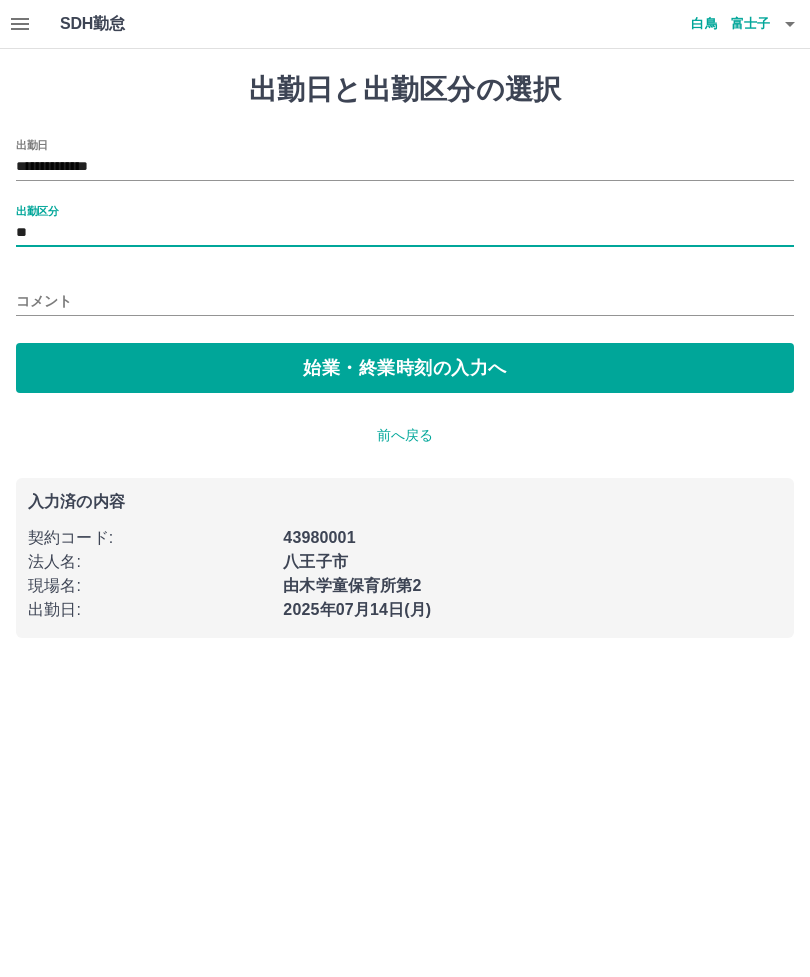 click on "始業・終業時刻の入力へ" at bounding box center [405, 368] 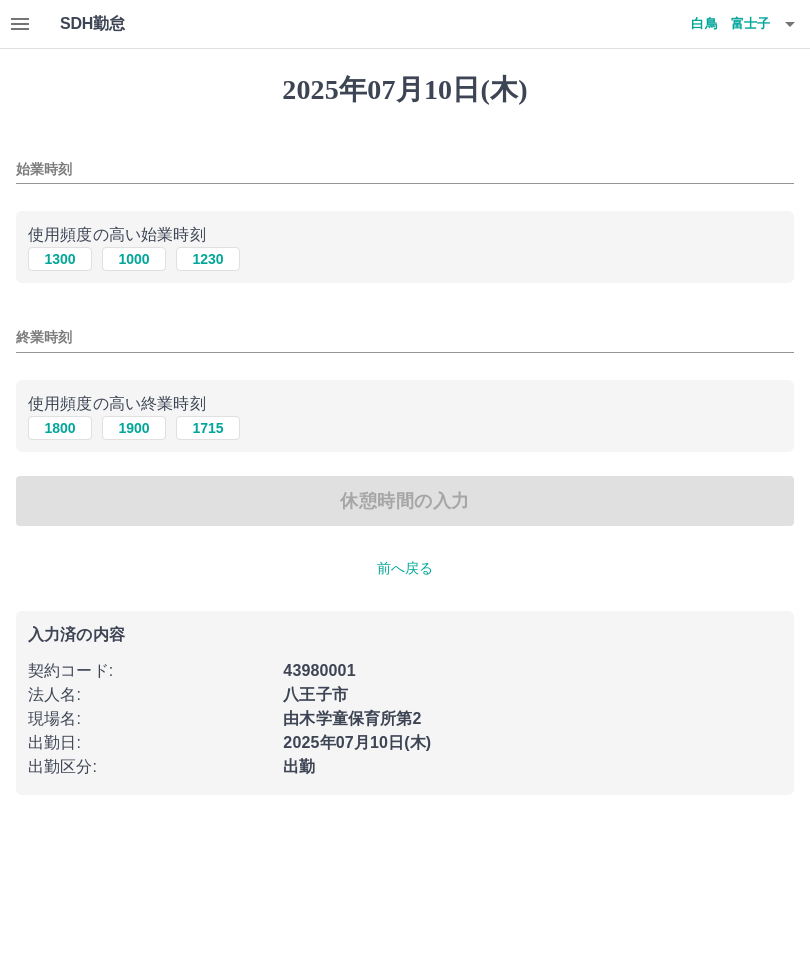 click on "1300" at bounding box center (60, 259) 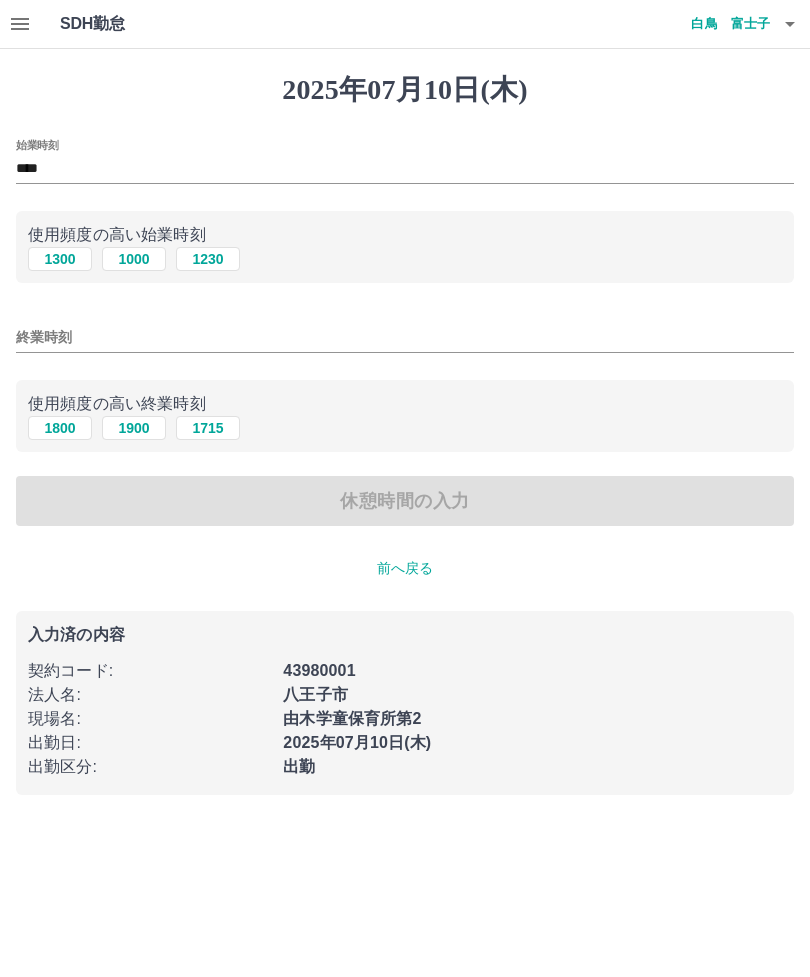 click on "1800" at bounding box center (60, 428) 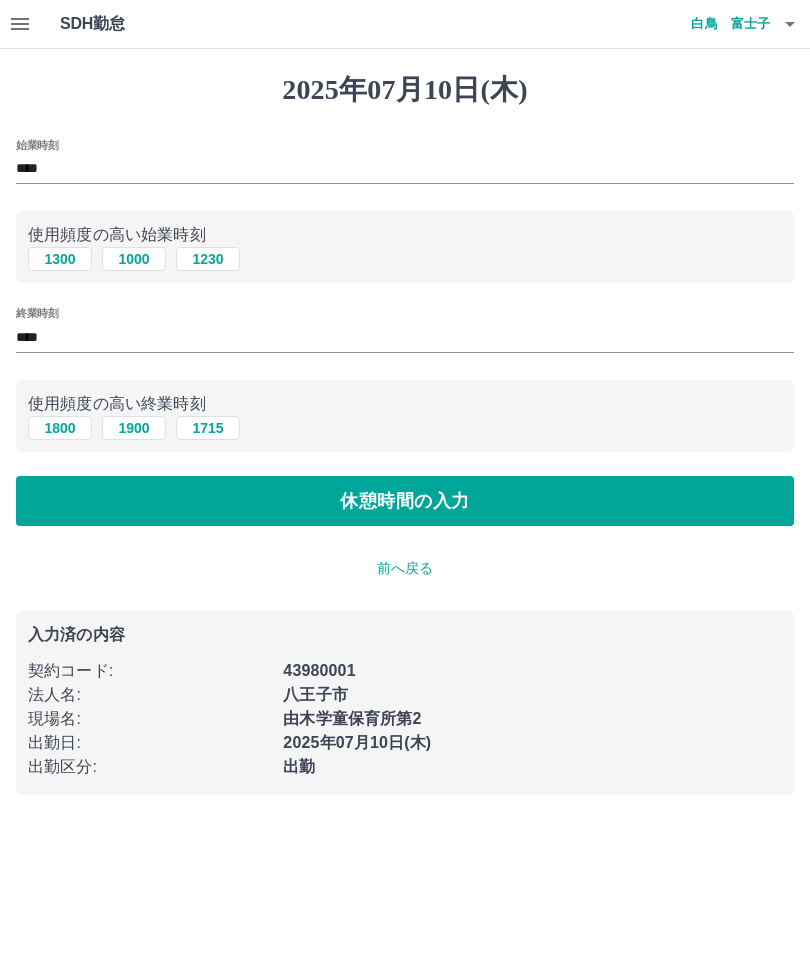 click on "休憩時間の入力" at bounding box center (405, 501) 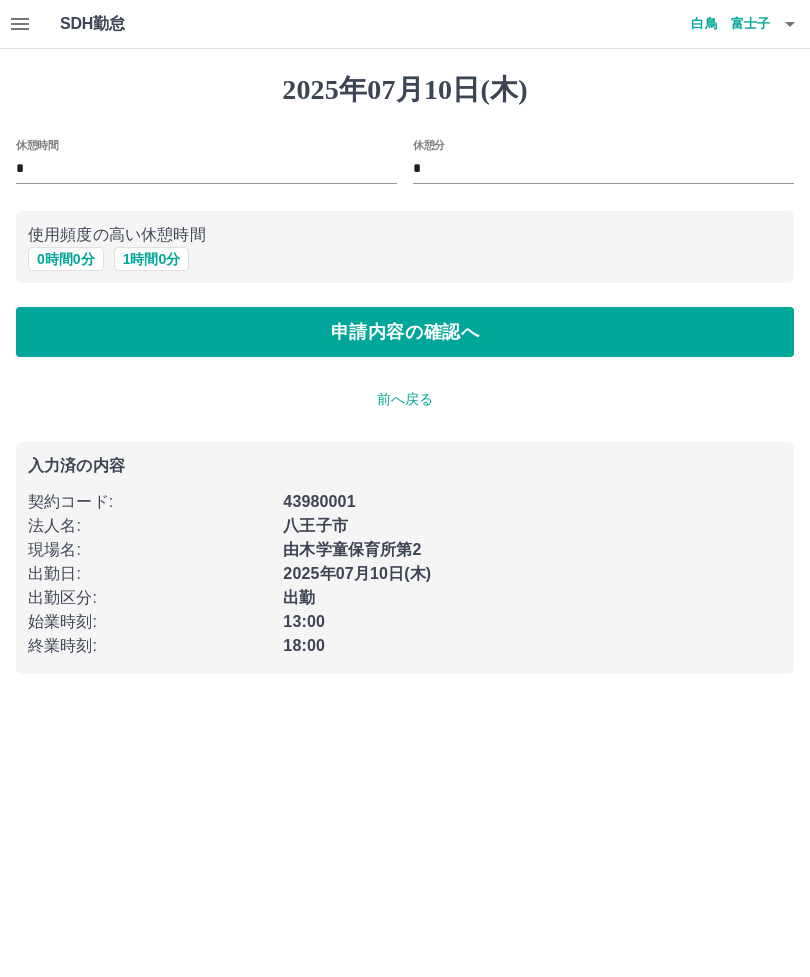 click on "申請内容の確認へ" at bounding box center (405, 332) 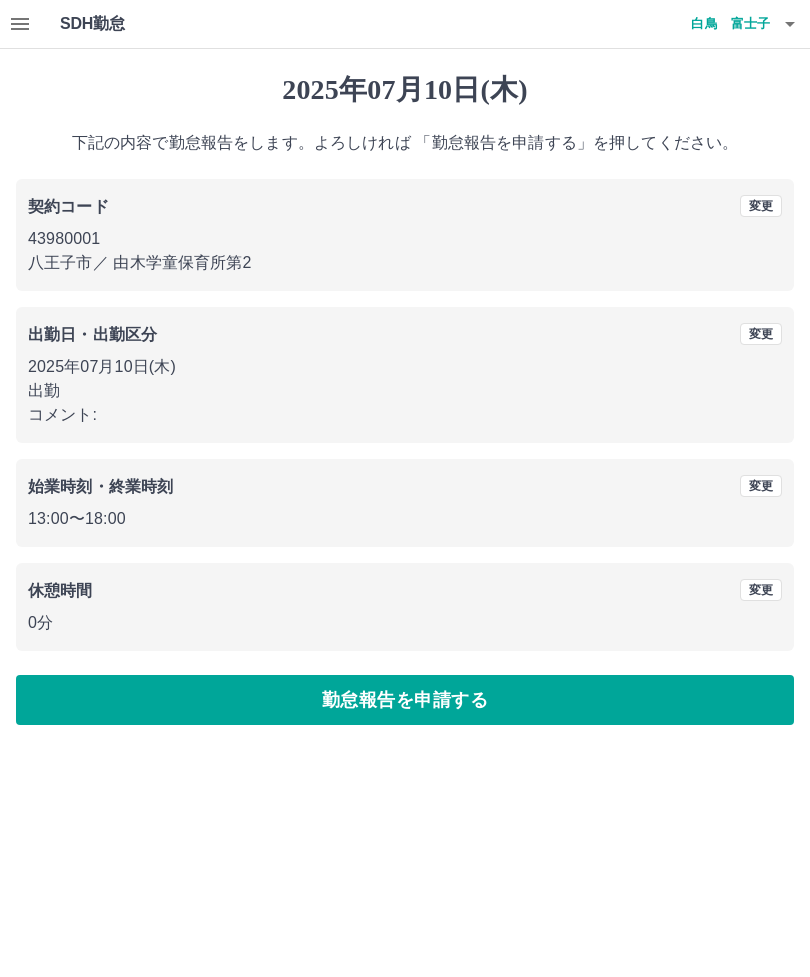 click on "勤怠報告を申請する" at bounding box center [405, 700] 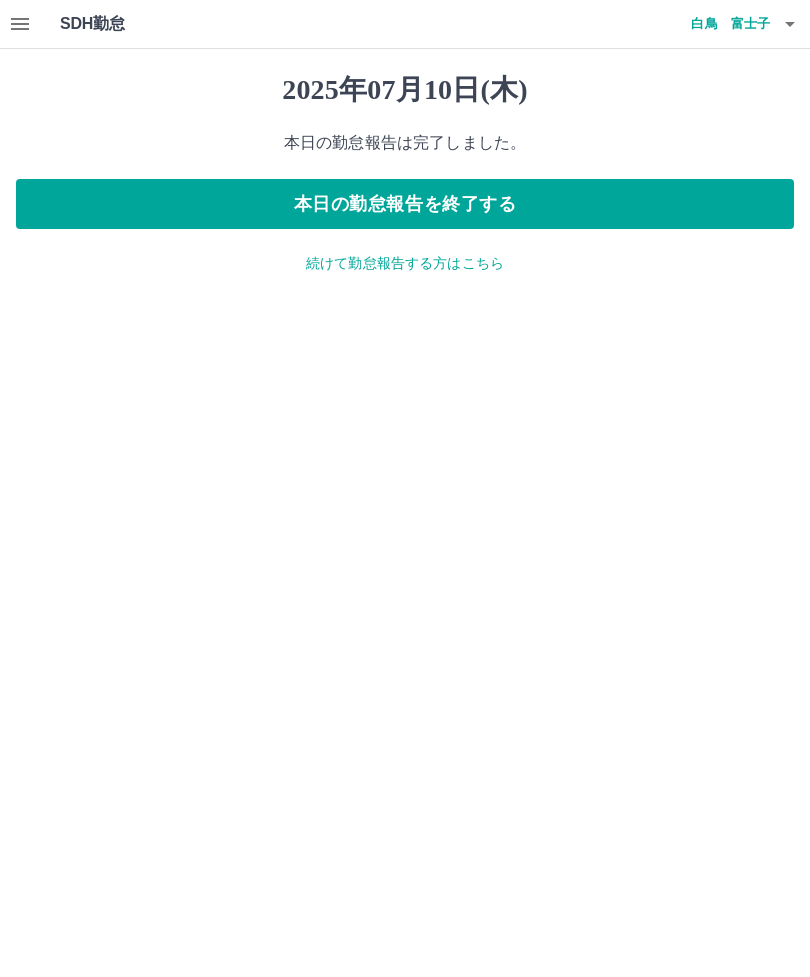 click on "本日の勤怠報告を終了する" at bounding box center (405, 204) 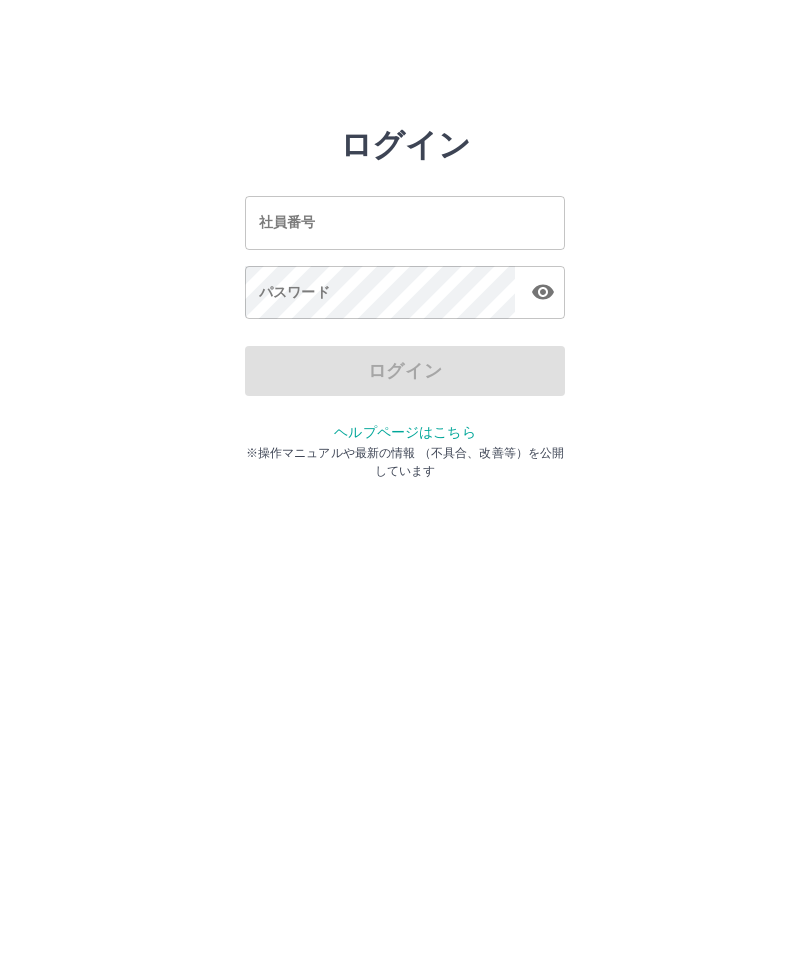 scroll, scrollTop: 0, scrollLeft: 0, axis: both 